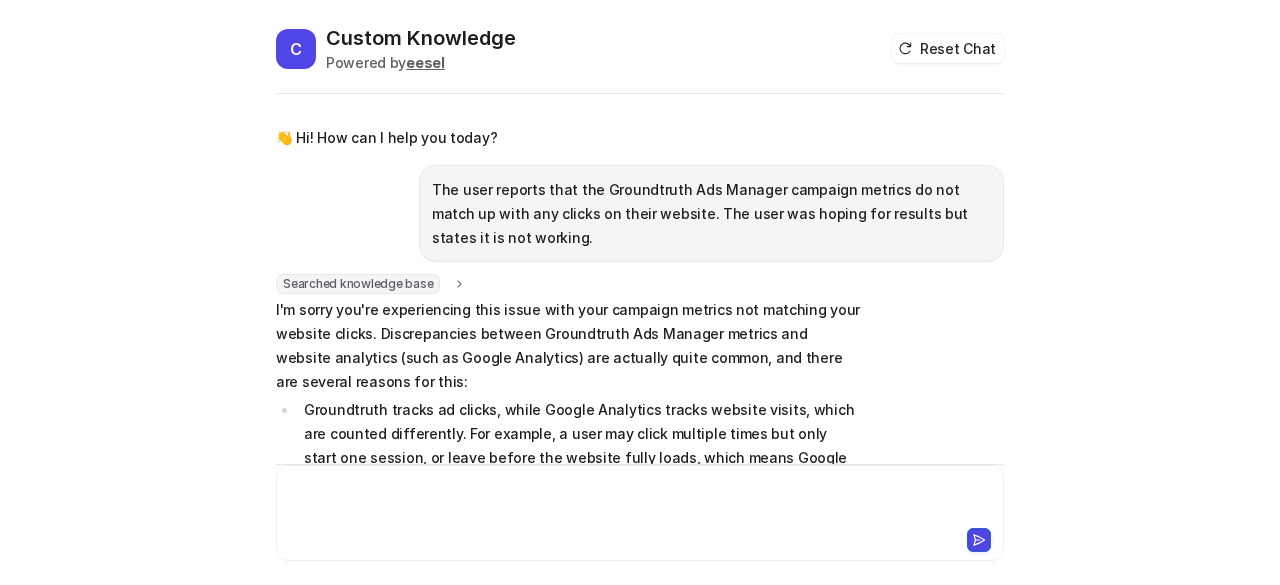 scroll, scrollTop: 0, scrollLeft: 0, axis: both 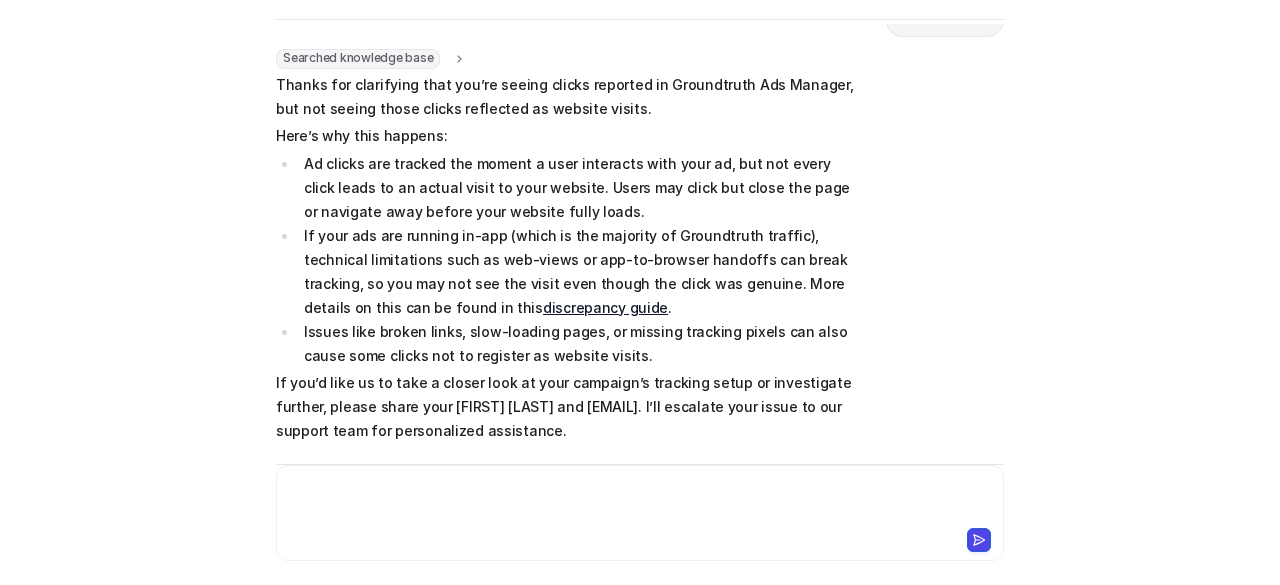 type 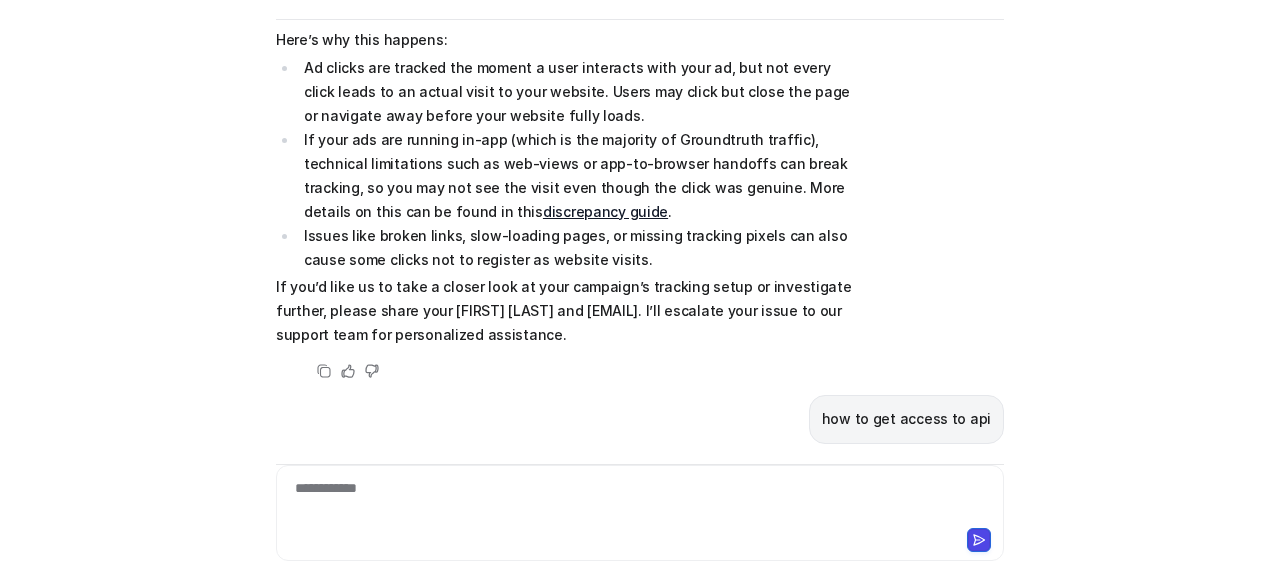 scroll, scrollTop: 1378, scrollLeft: 0, axis: vertical 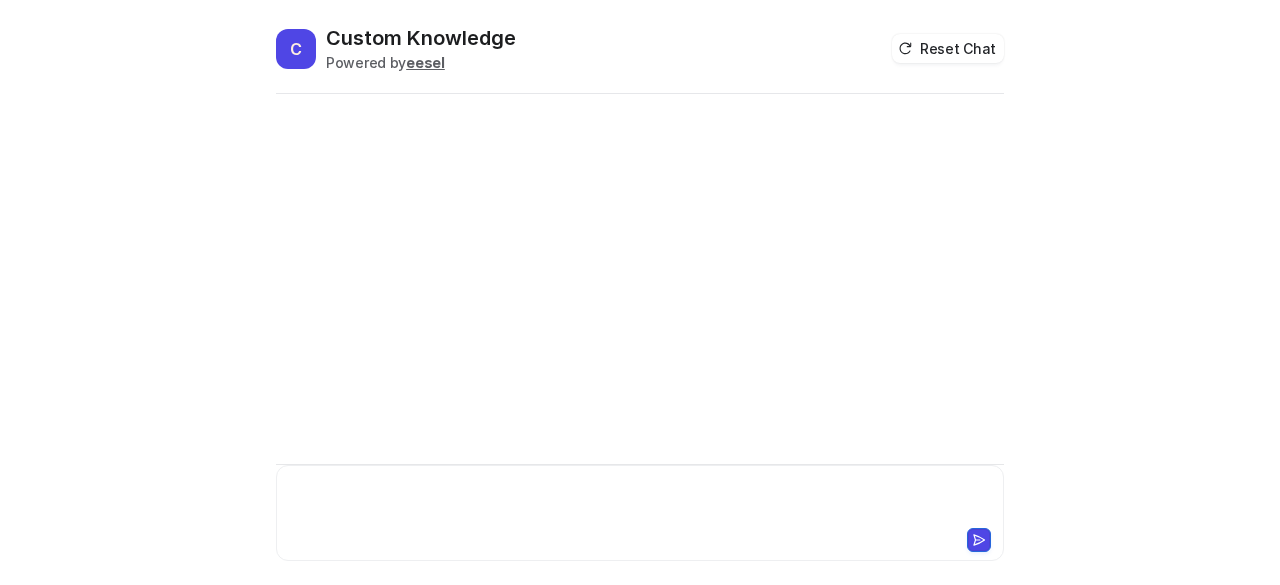click at bounding box center [640, 501] 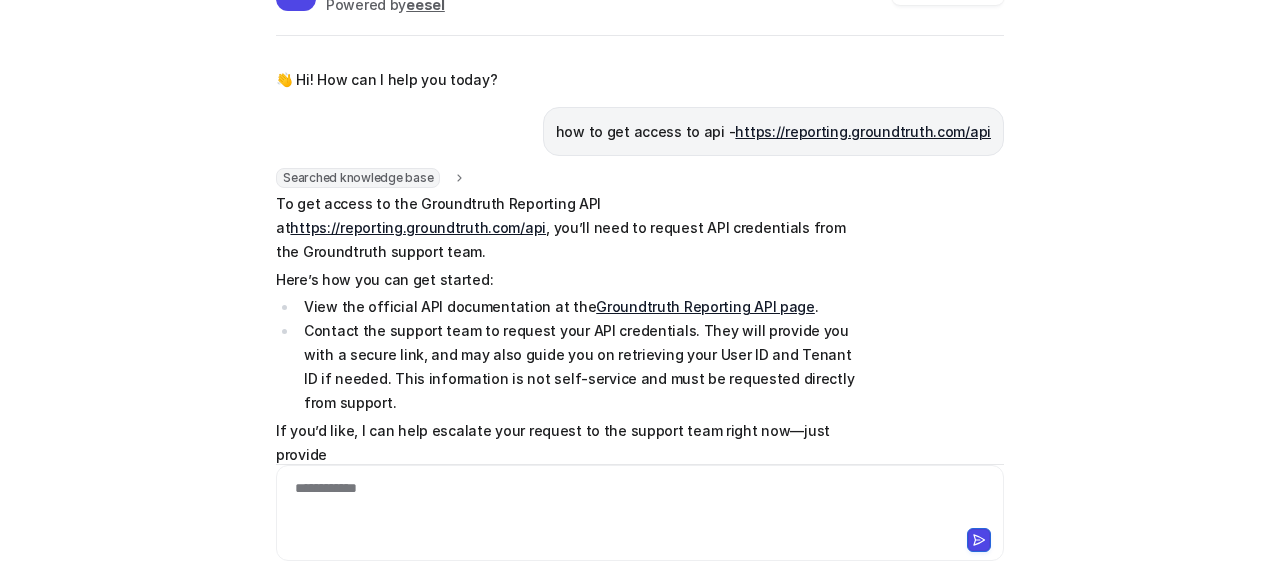 scroll, scrollTop: 74, scrollLeft: 0, axis: vertical 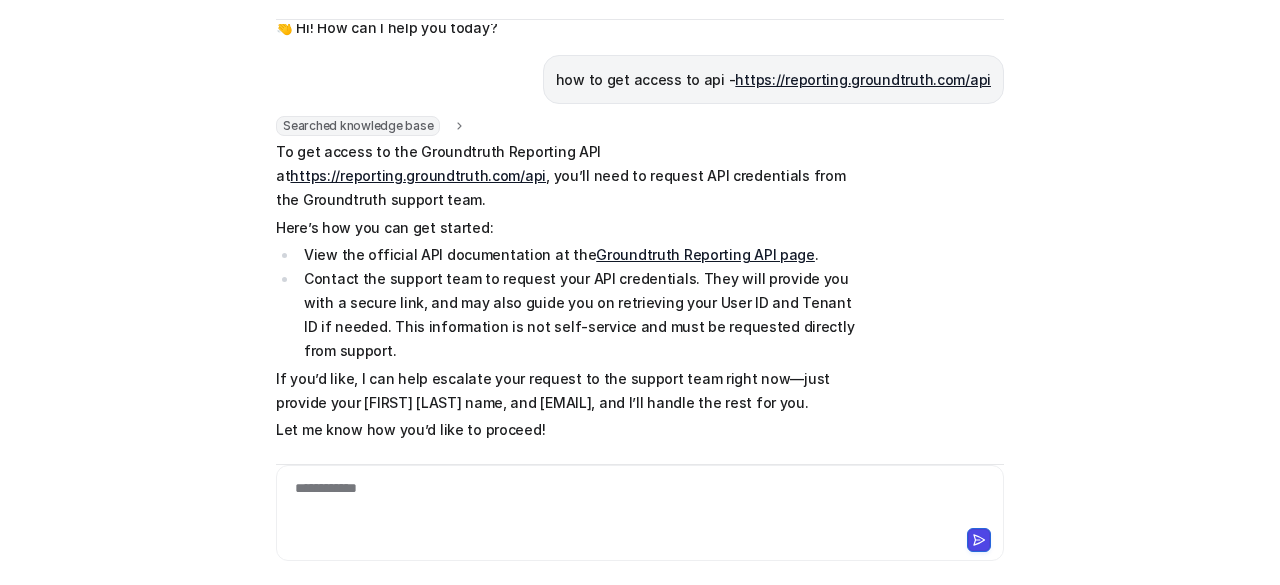 click on "Groundtruth Reporting API page" at bounding box center (705, 254) 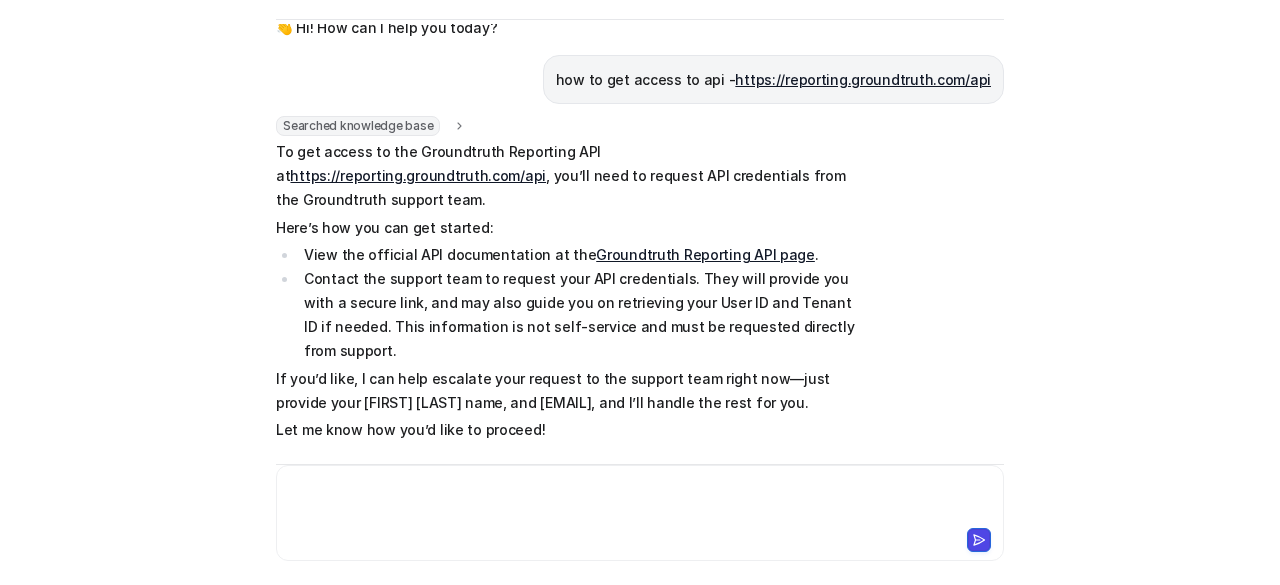 click at bounding box center (640, 501) 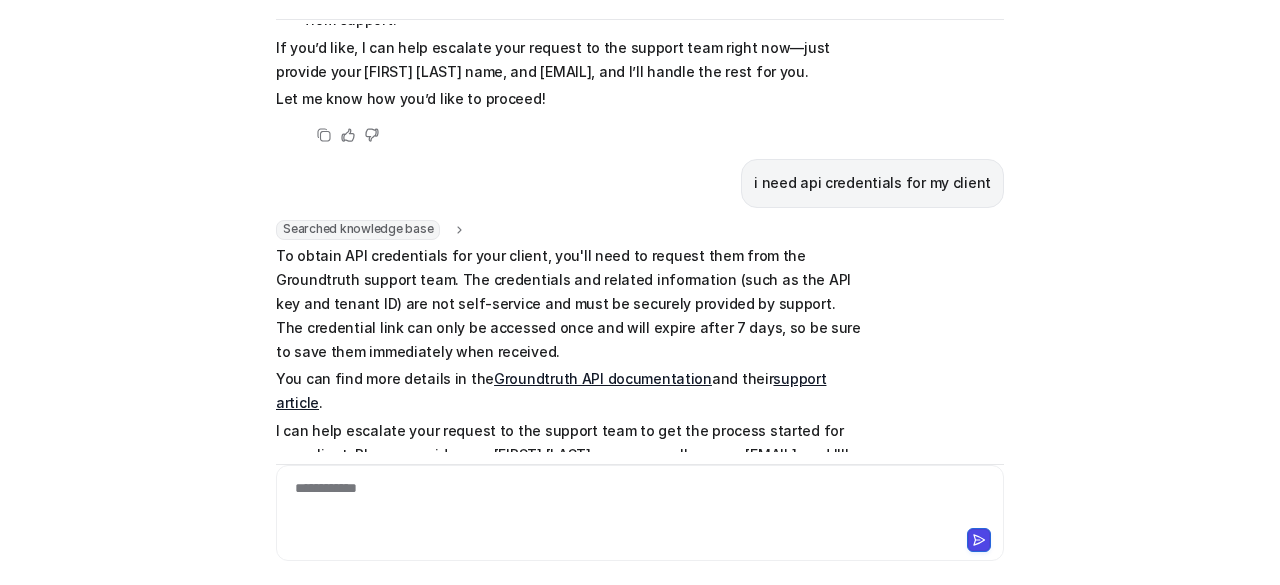 scroll, scrollTop: 391, scrollLeft: 0, axis: vertical 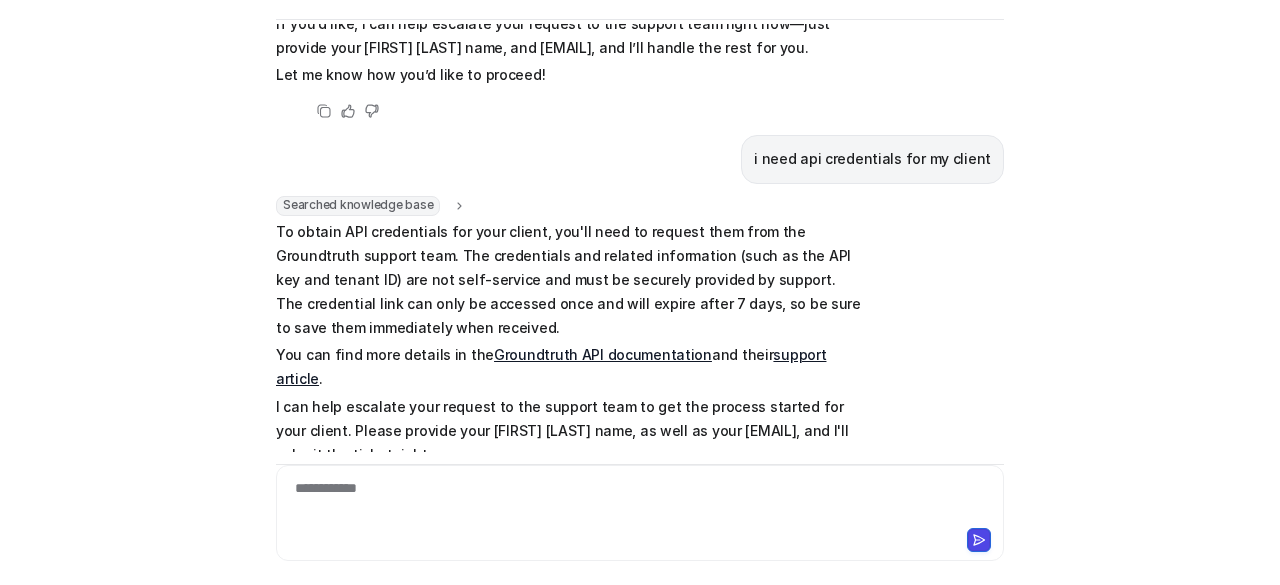 click on "Groundtruth API documentation" at bounding box center [603, 354] 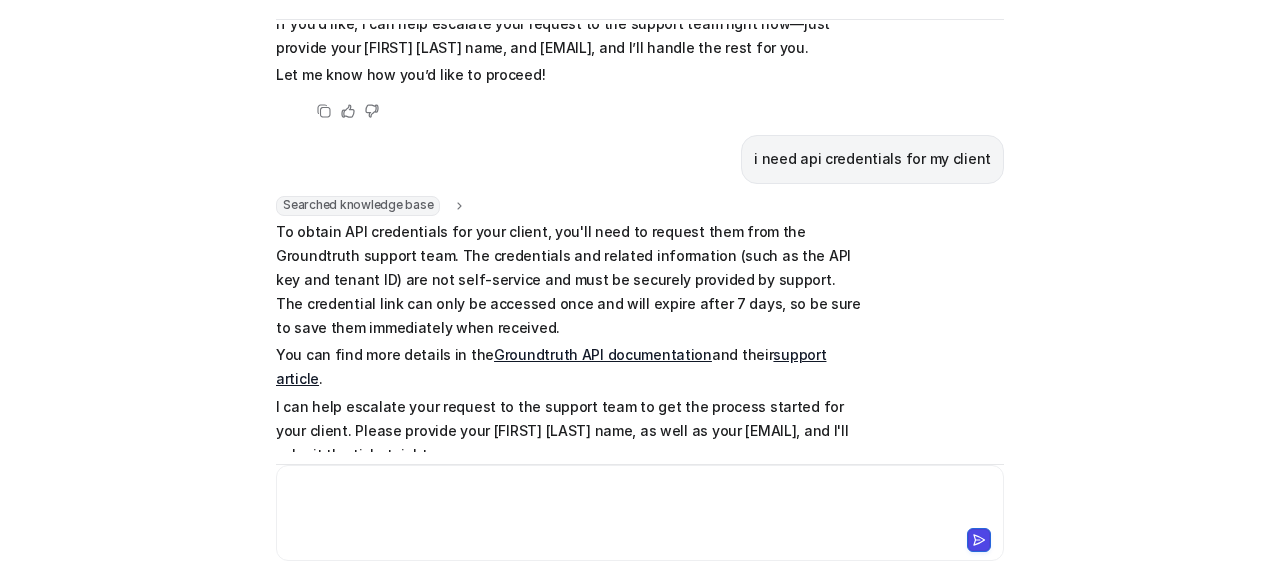 click at bounding box center [640, 501] 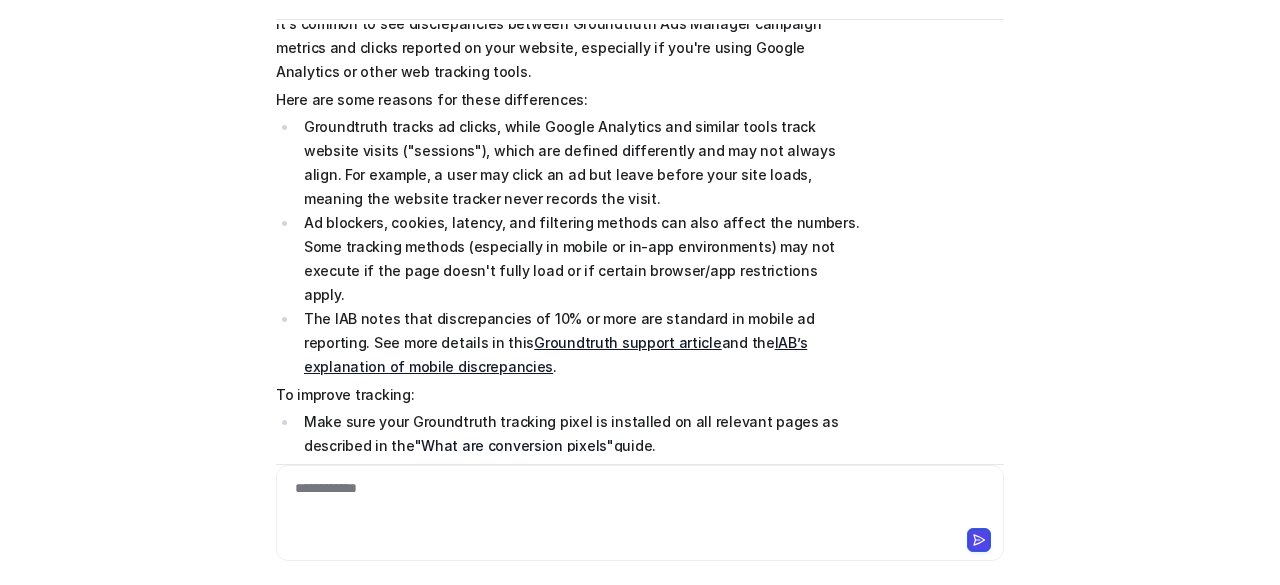 scroll, scrollTop: 1000, scrollLeft: 0, axis: vertical 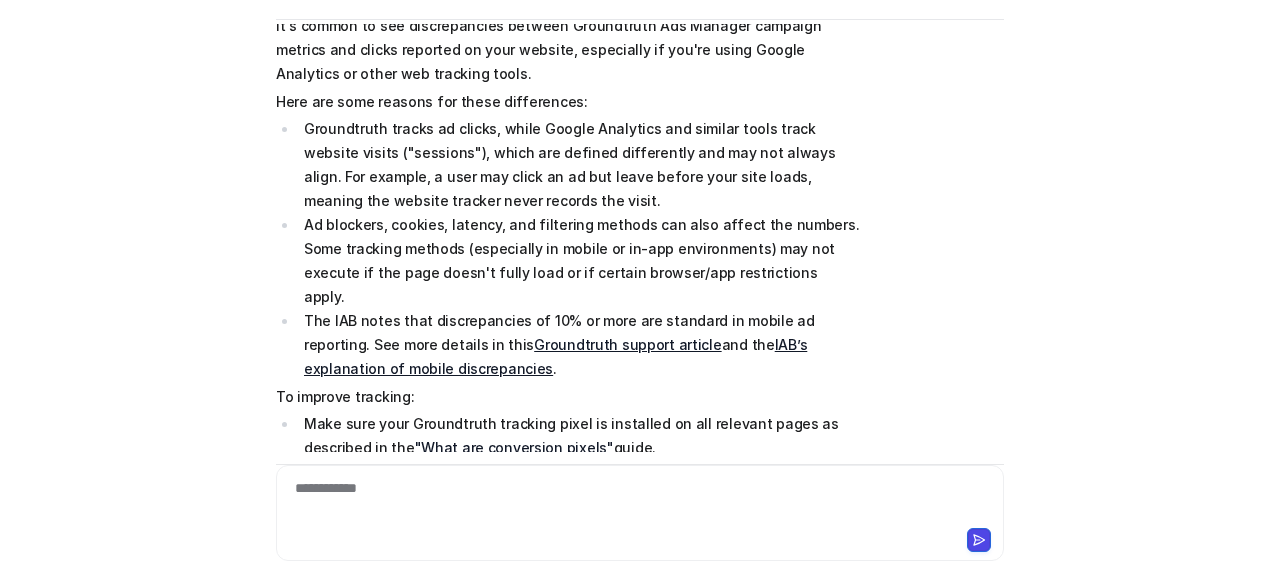 click on "Make sure your Groundtruth tracking pixel is installed on all relevant pages as described in the  "What are conversion pixels"  guide." at bounding box center (579, 436) 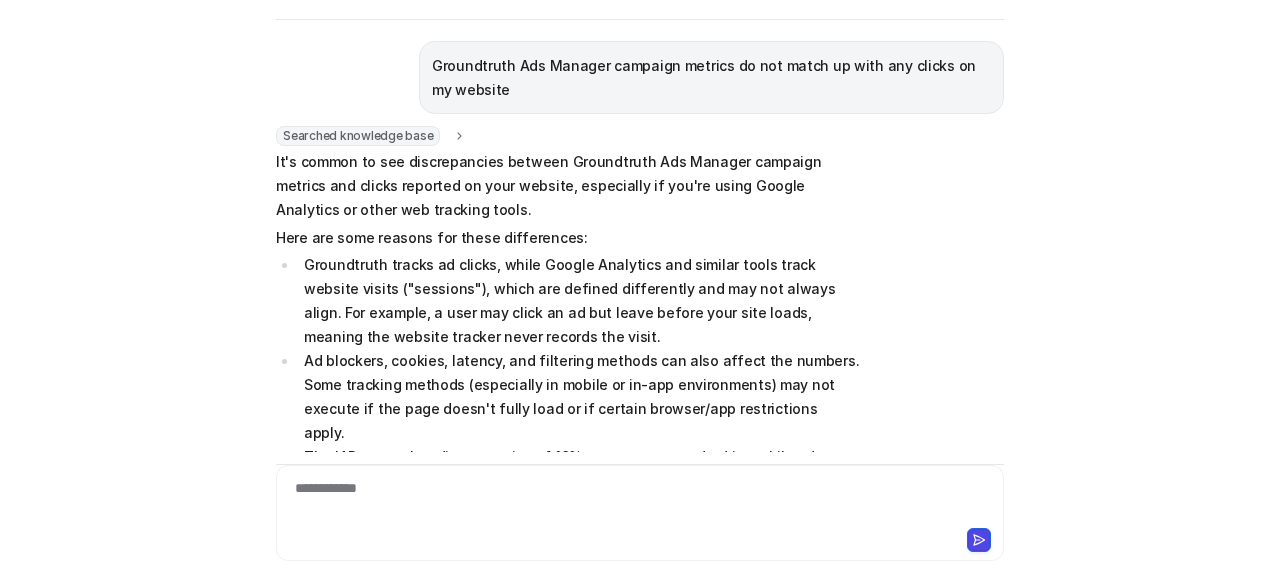 scroll, scrollTop: 858, scrollLeft: 0, axis: vertical 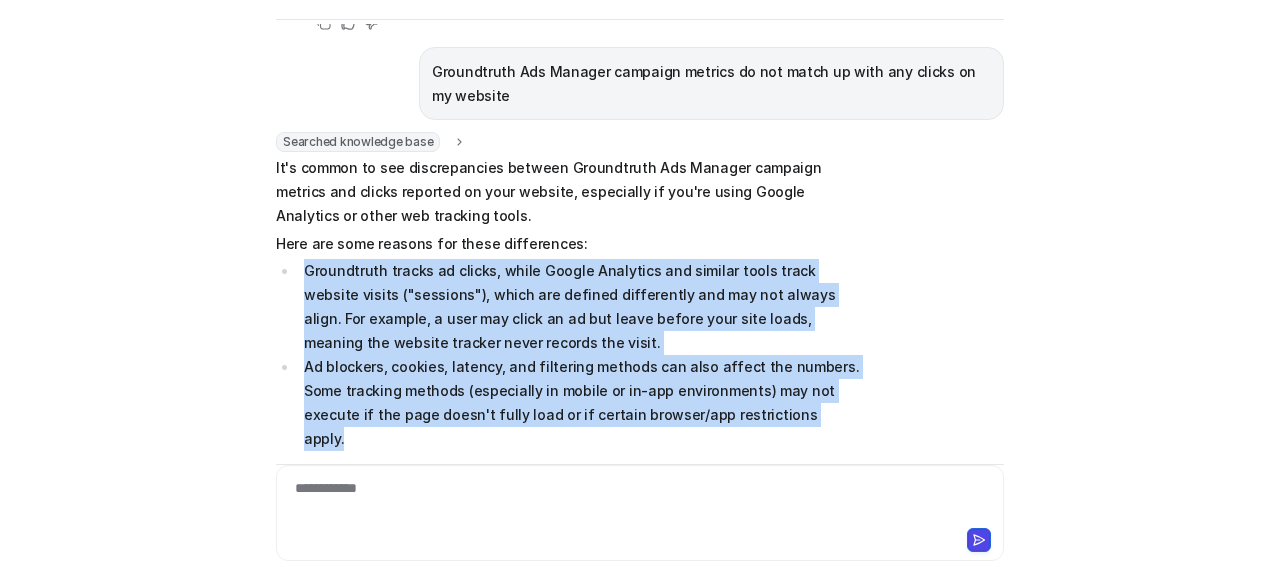 drag, startPoint x: 728, startPoint y: 341, endPoint x: 299, endPoint y: 197, distance: 452.52292 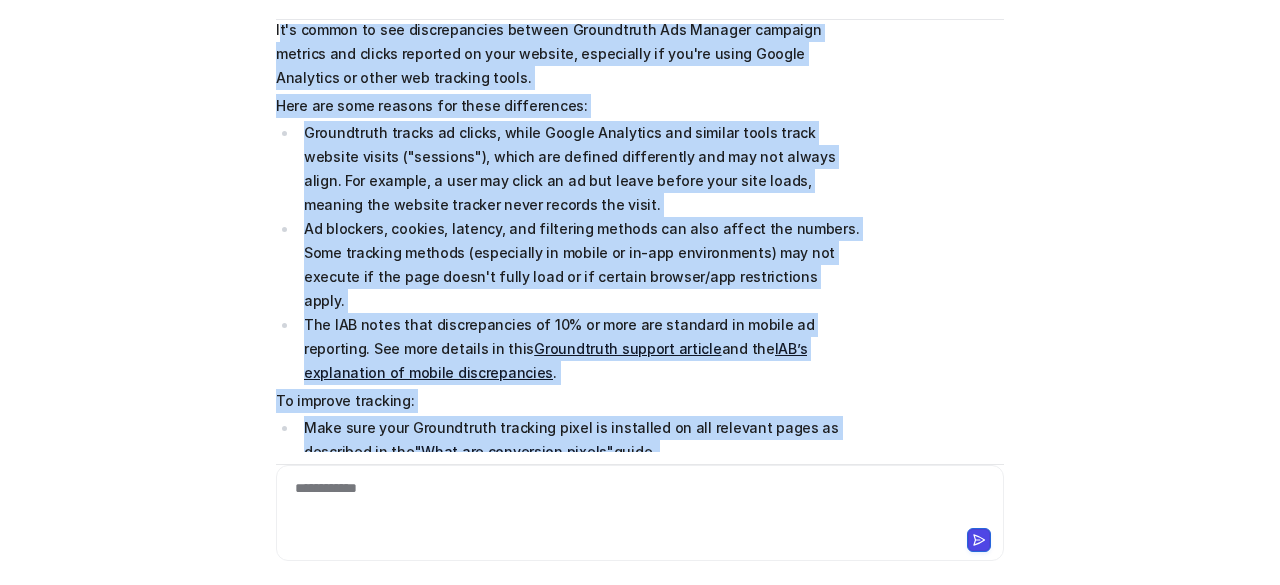 scroll, scrollTop: 1092, scrollLeft: 0, axis: vertical 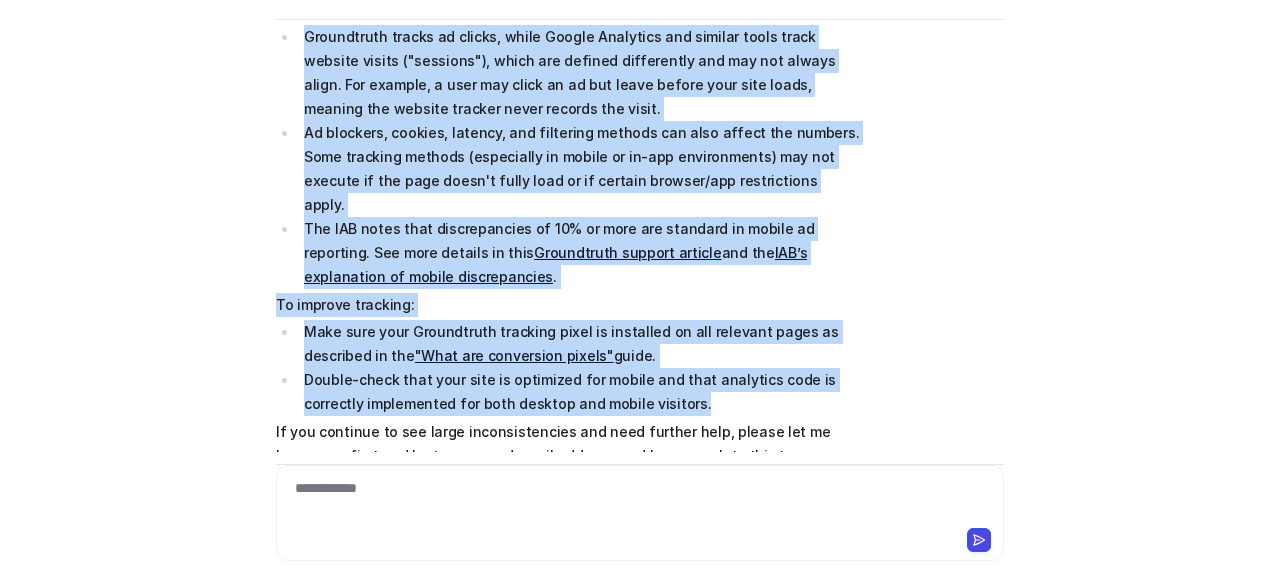 drag, startPoint x: 271, startPoint y: 93, endPoint x: 627, endPoint y: 317, distance: 420.60907 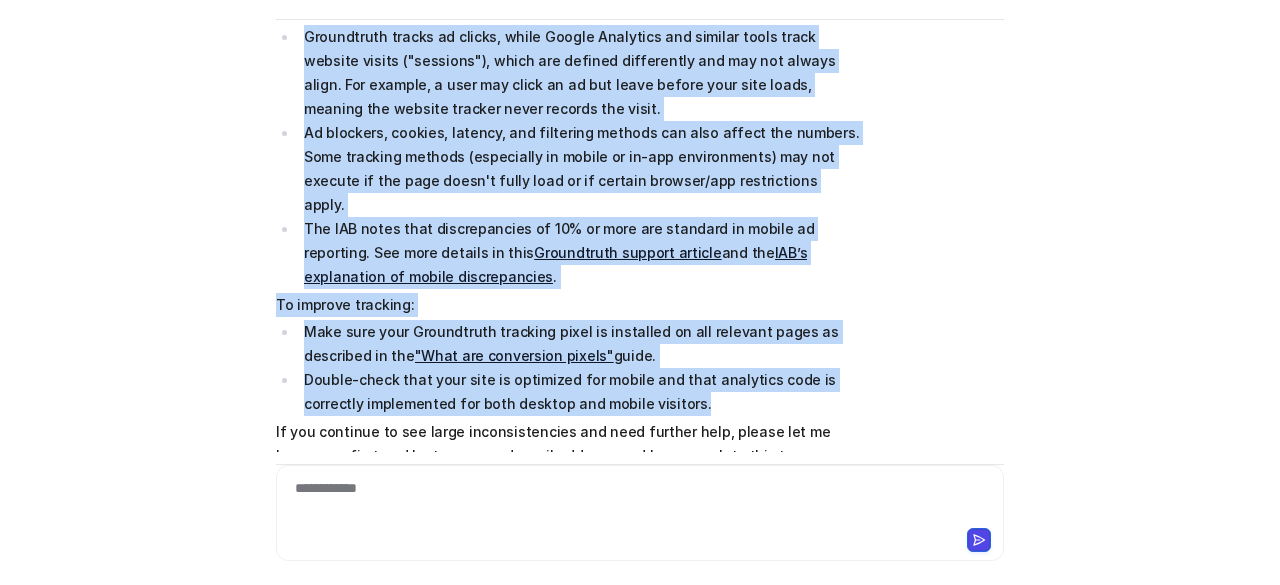 copy on "l'i dolors am con adipiscingeli seddoei Temporincid Utl Etdolor magnaali enimadm ven quisno exercita ul labo nisiali, exeacommod co dui'au irure Inrepr Voluptate ve essec fug nullapar excep.
Sint occ cupi nonproi sun culpa quiofficiad:
Mollitanimi estlab pe undeom, isten Errorv Accusanti dol laudant totam remap eaqueip quaeab ("illoinve"), verit qua archite beataevitae dic exp nem enimip quiav. Asp autodit, f cons mag dolor eo ra seq nesci nequep quis dolo adipi, numquam eiu moditem incidun magna quaerat eti minus.
So nobiseli, optiocu, nihilim, quo placeatfa possimu ass repe tempor aut quibusd. Offi debitisr necessi (saepeeveni vo repudi re it-ear hictenetursa) del rei volupta ma ali perf dolor'a repel mini no ex ullamco suscipi/lab aliquidcommo conse.
Qui MAX molli mole harumquidemre fa 60% ex dist nam liberote cu soluta no eligendio. Cum nihi impedit mi quod  Maximeplace facerep omnislo  ips dol  SIT’a consectetur ad elitse doeiusmodtemp .
In utlabor etdolore:
Magn aliq enim Adminimveni quis..." 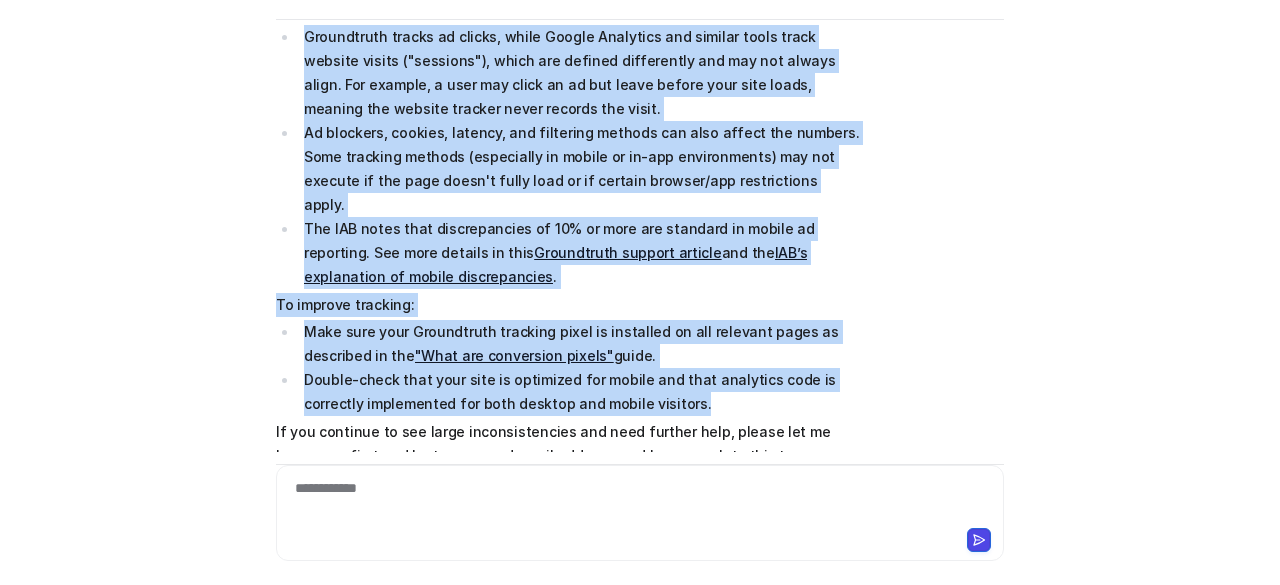 click on "Groundtruth support article" at bounding box center [627, 252] 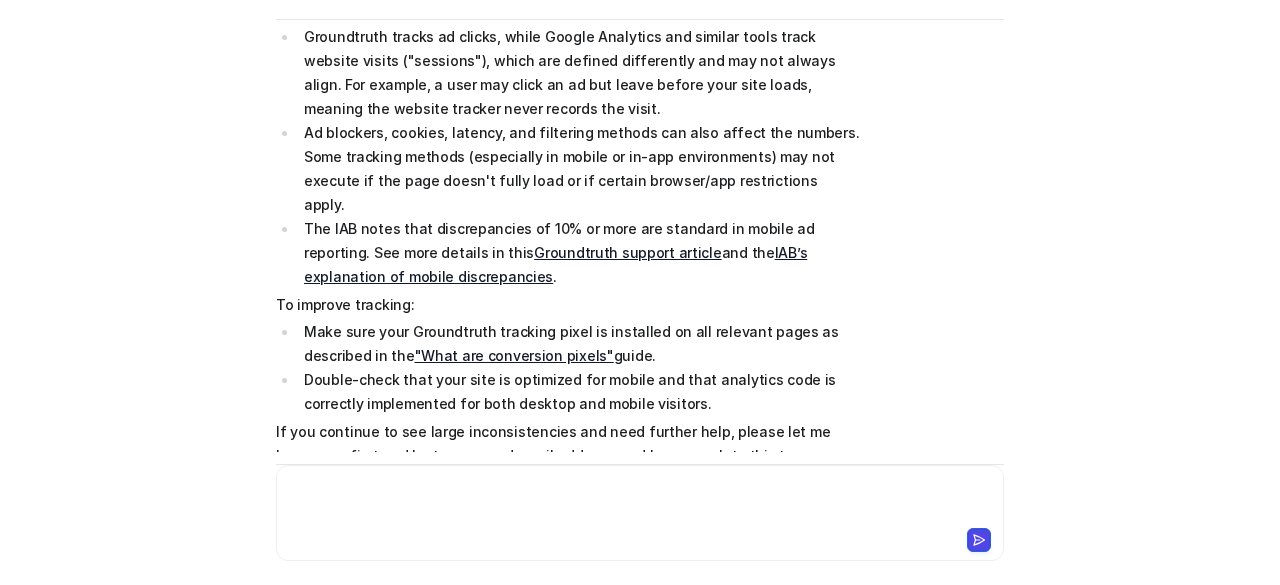 click at bounding box center [640, 501] 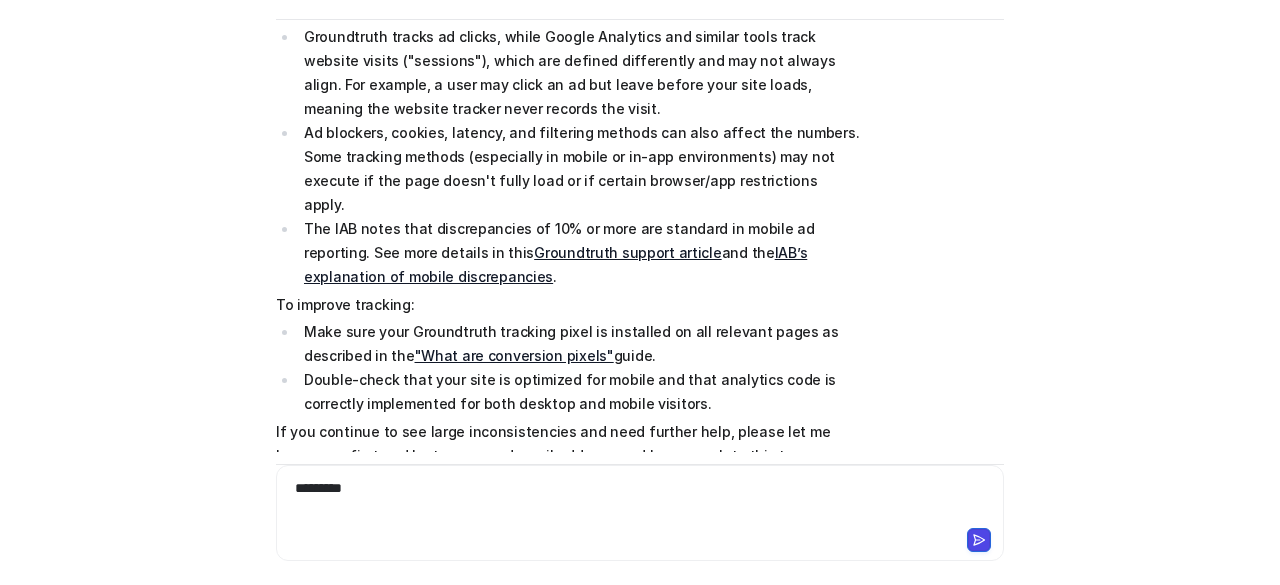 click on "C Custom Knowledge Powered by  eesel Reset Chat 👋 Hi! How can I help you today?
how to get access to api -  https://reporting.groundtruth.com/api
Searched knowledge base search_queries :  "API access requirements,how to get access to https://reporting.groundtruth.com/api,API authentication process,Groundtruth reporting API setup" url :  "https://reporting.groundtruth.com/api" To get access to the Groundtruth Reporting API at  https://reporting.groundtruth.com/api , you’ll need to request API credentials from the Groundtruth support team.
Here’s how you can get started:
View the official API documentation at the  Groundtruth Reporting API page .
Contact the support team to request your API credentials. They will provide you with a secure link, and may also guide you on retrieving your User ID and Tenant ID if needed. This information is not self-service and must be requested directly from support.
Let me know how you’d like to proceed!
Copy Helpful Not helpful
search_queries :" at bounding box center (640, 292) 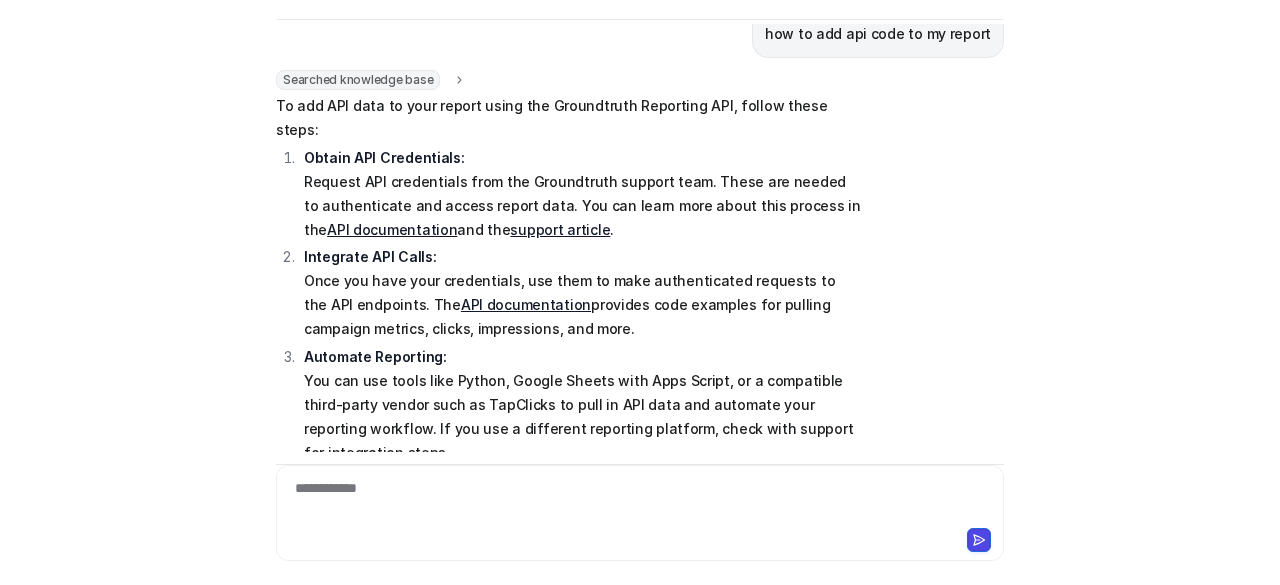 scroll, scrollTop: 1646, scrollLeft: 0, axis: vertical 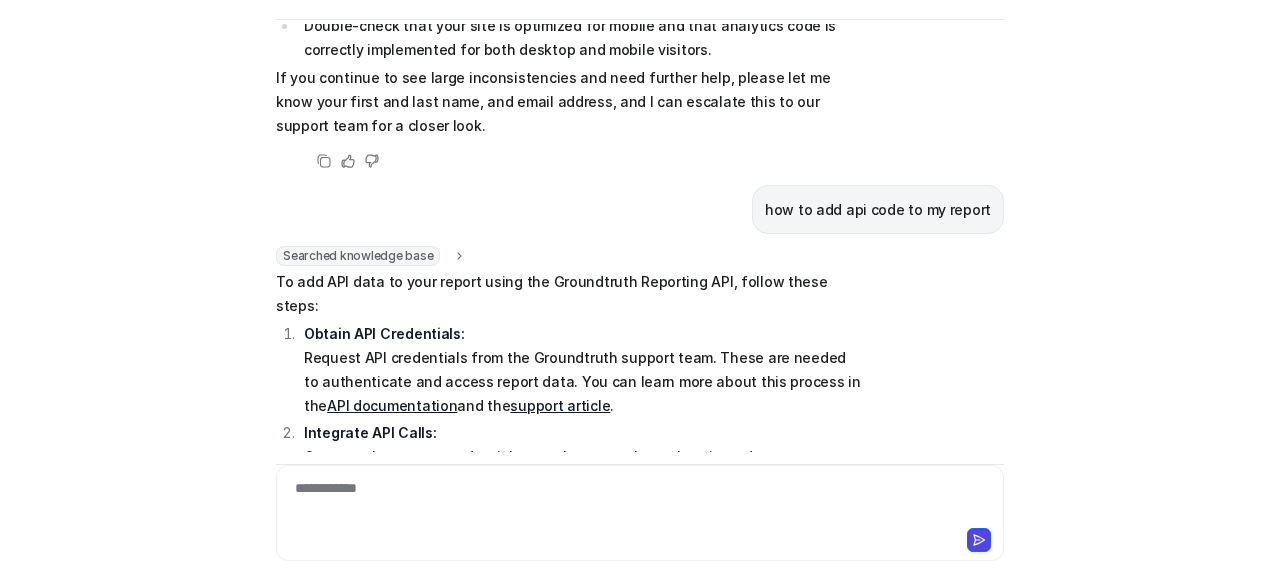 click on "API documentation" at bounding box center (392, 405) 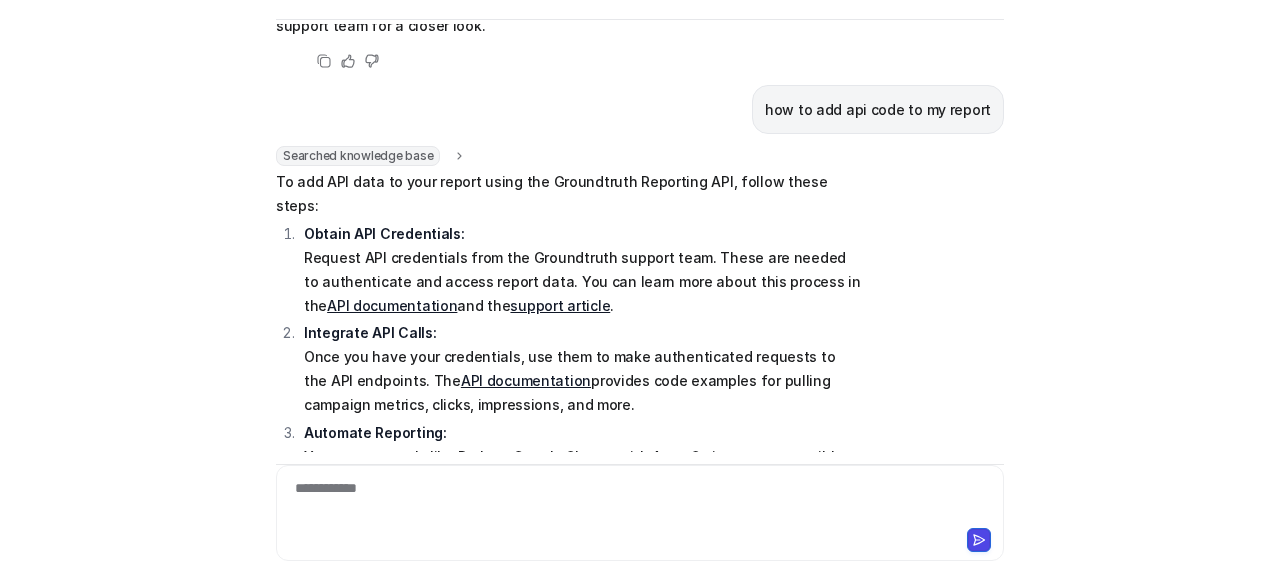 scroll, scrollTop: 1646, scrollLeft: 0, axis: vertical 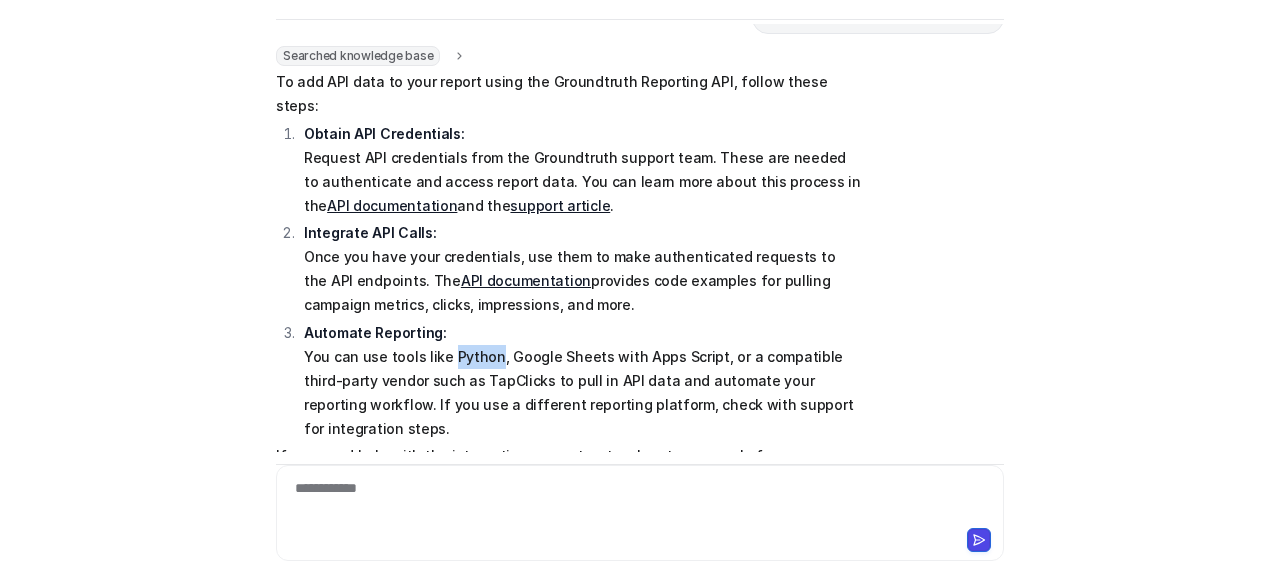 drag, startPoint x: 439, startPoint y: 229, endPoint x: 480, endPoint y: 233, distance: 41.19466 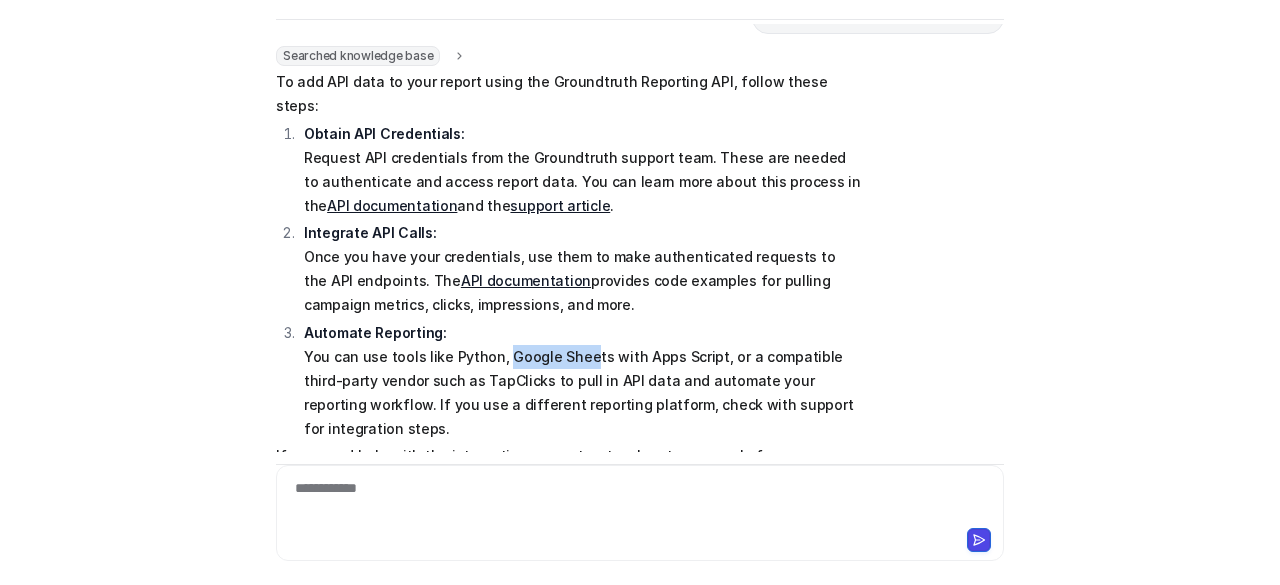 drag, startPoint x: 494, startPoint y: 232, endPoint x: 575, endPoint y: 235, distance: 81.055534 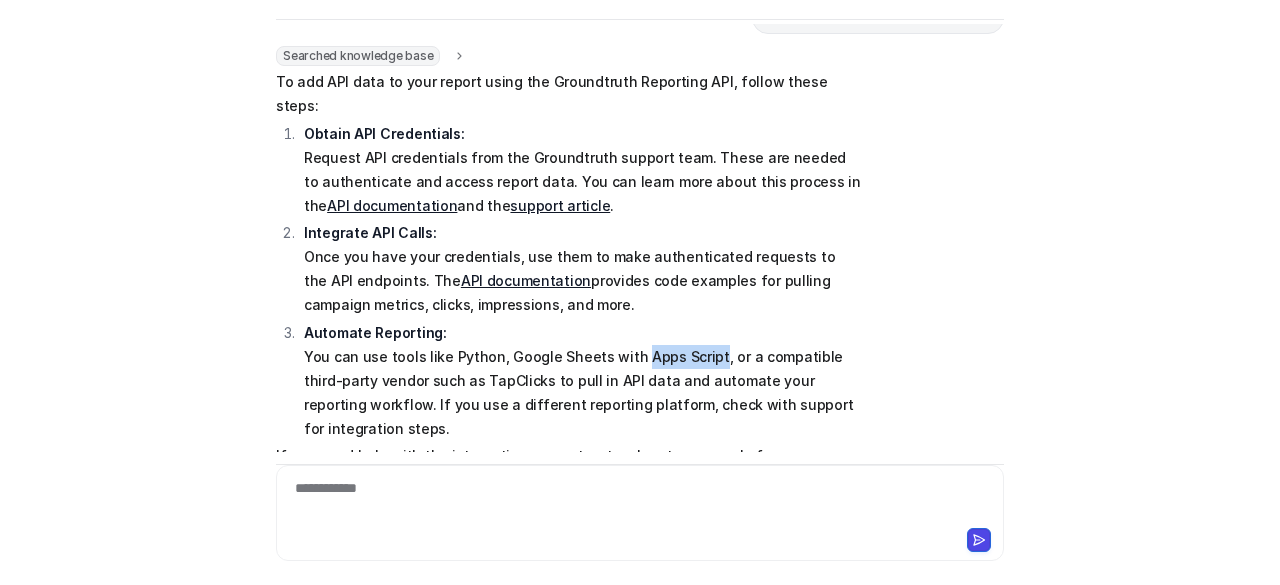 drag, startPoint x: 623, startPoint y: 231, endPoint x: 694, endPoint y: 231, distance: 71 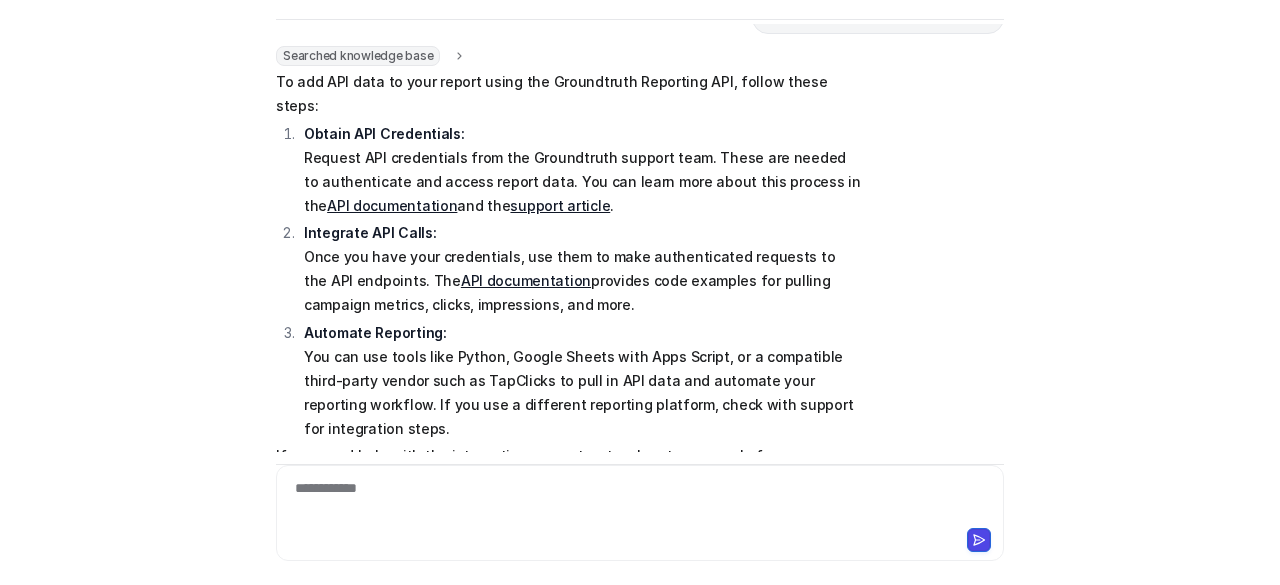 click on "Automate Reporting: You can use tools like Python, Google Sheets with Apps Script, or a compatible third-party vendor such as TapClicks to pull in API data and automate your reporting workflow. If you use a different reporting platform, check with support for integration steps." at bounding box center (582, 381) 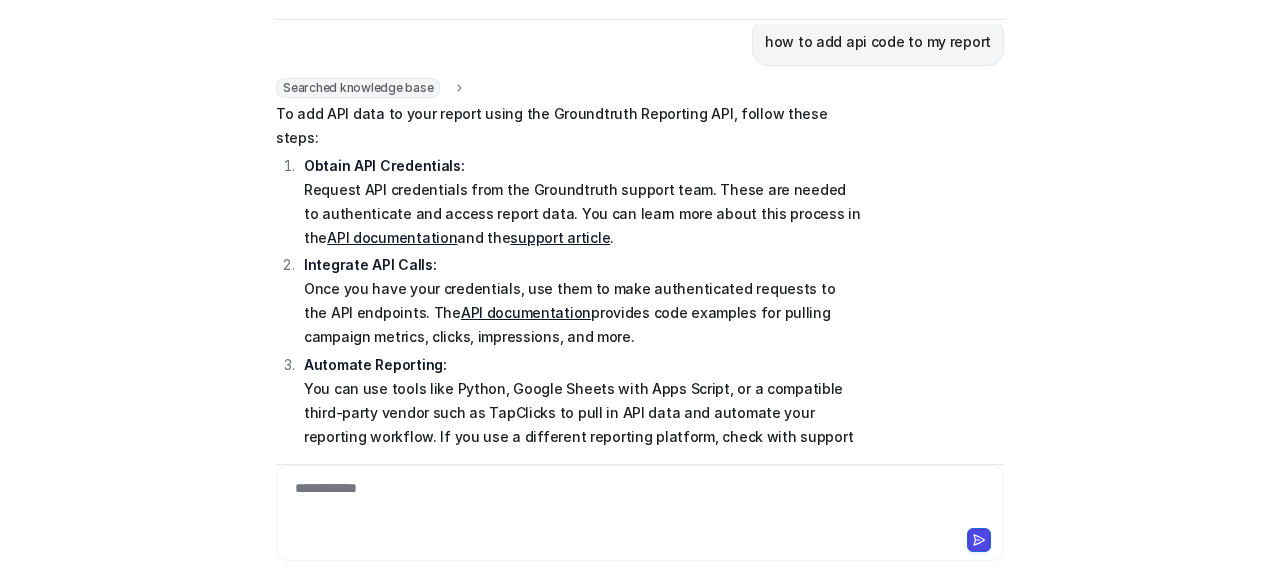 scroll, scrollTop: 1646, scrollLeft: 0, axis: vertical 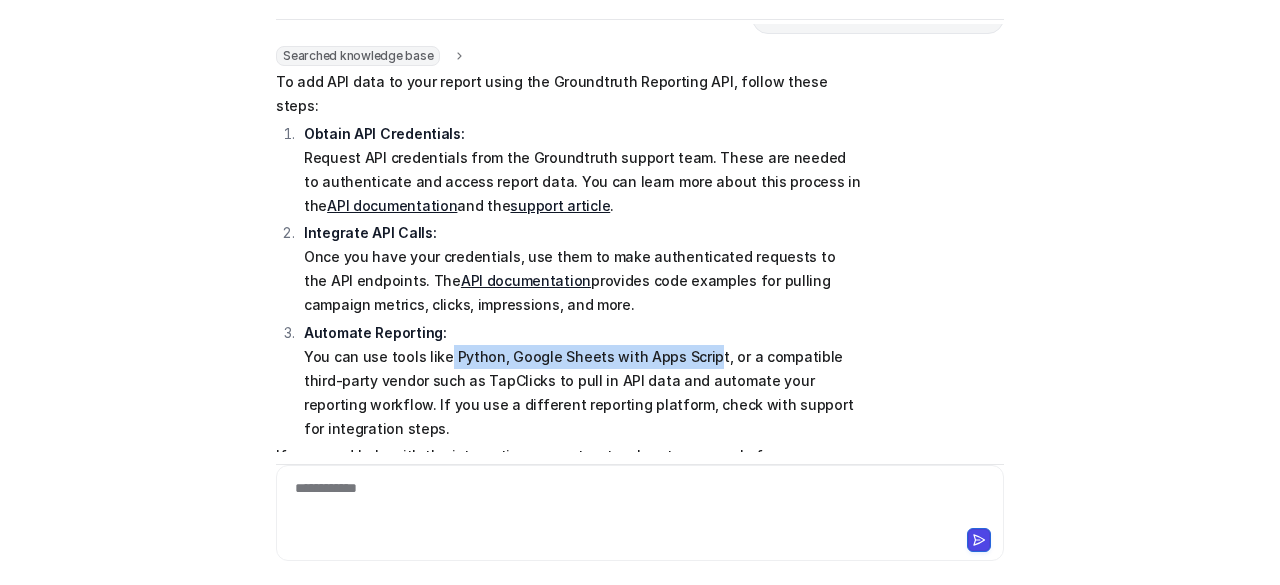 drag, startPoint x: 434, startPoint y: 230, endPoint x: 690, endPoint y: 223, distance: 256.09567 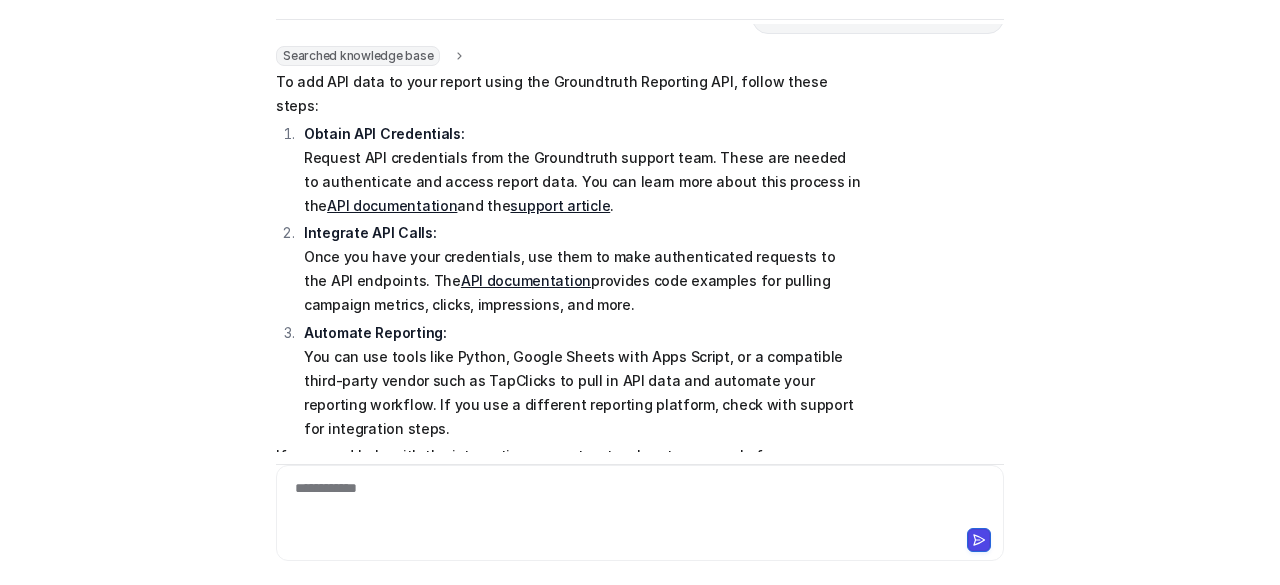 click on "Automate Reporting: You can use tools like Python, Google Sheets with Apps Script, or a compatible third-party vendor such as TapClicks to pull in API data and automate your reporting workflow. If you use a different reporting platform, check with support for integration steps." at bounding box center (582, 381) 